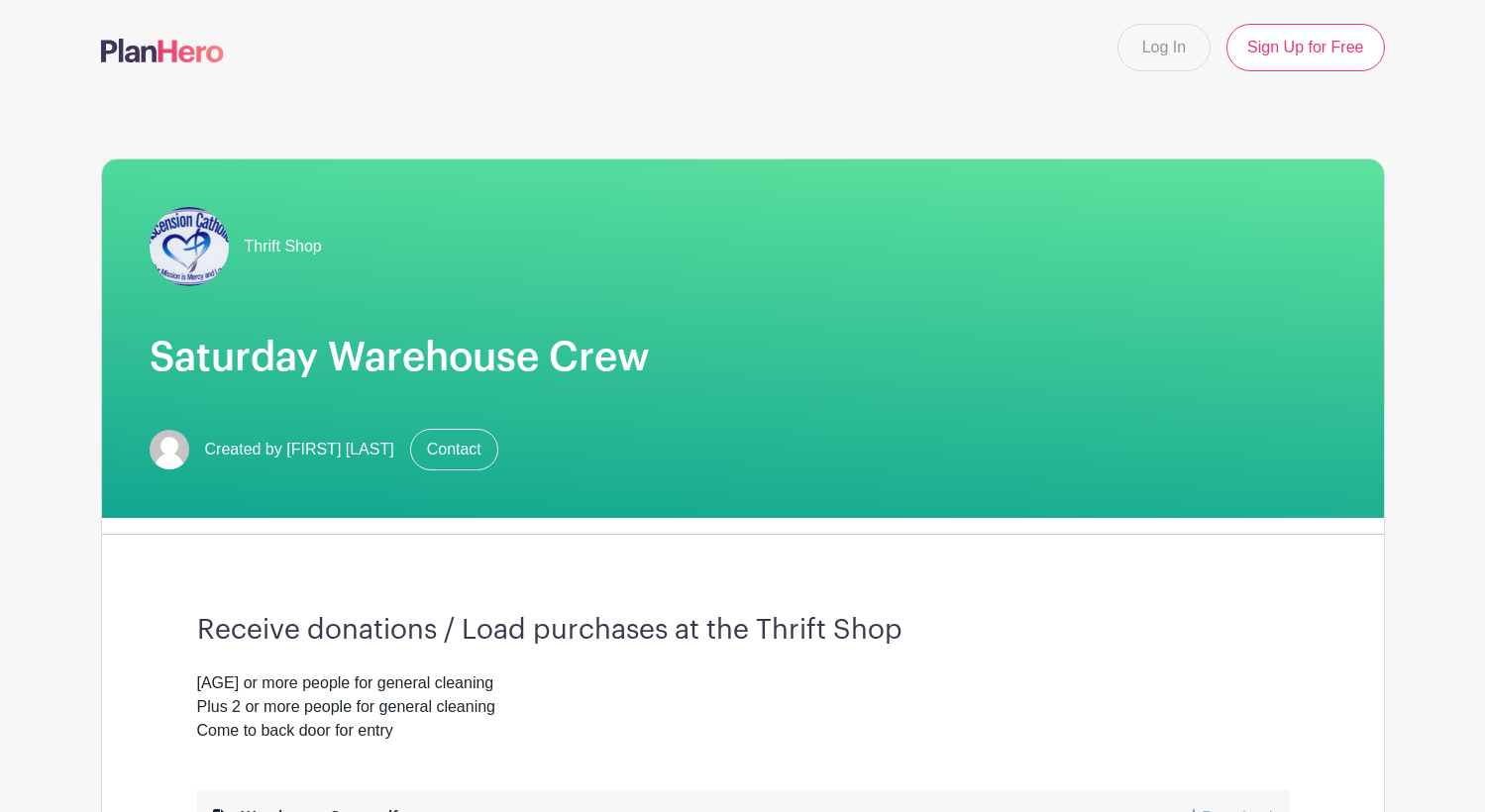 scroll, scrollTop: 0, scrollLeft: 0, axis: both 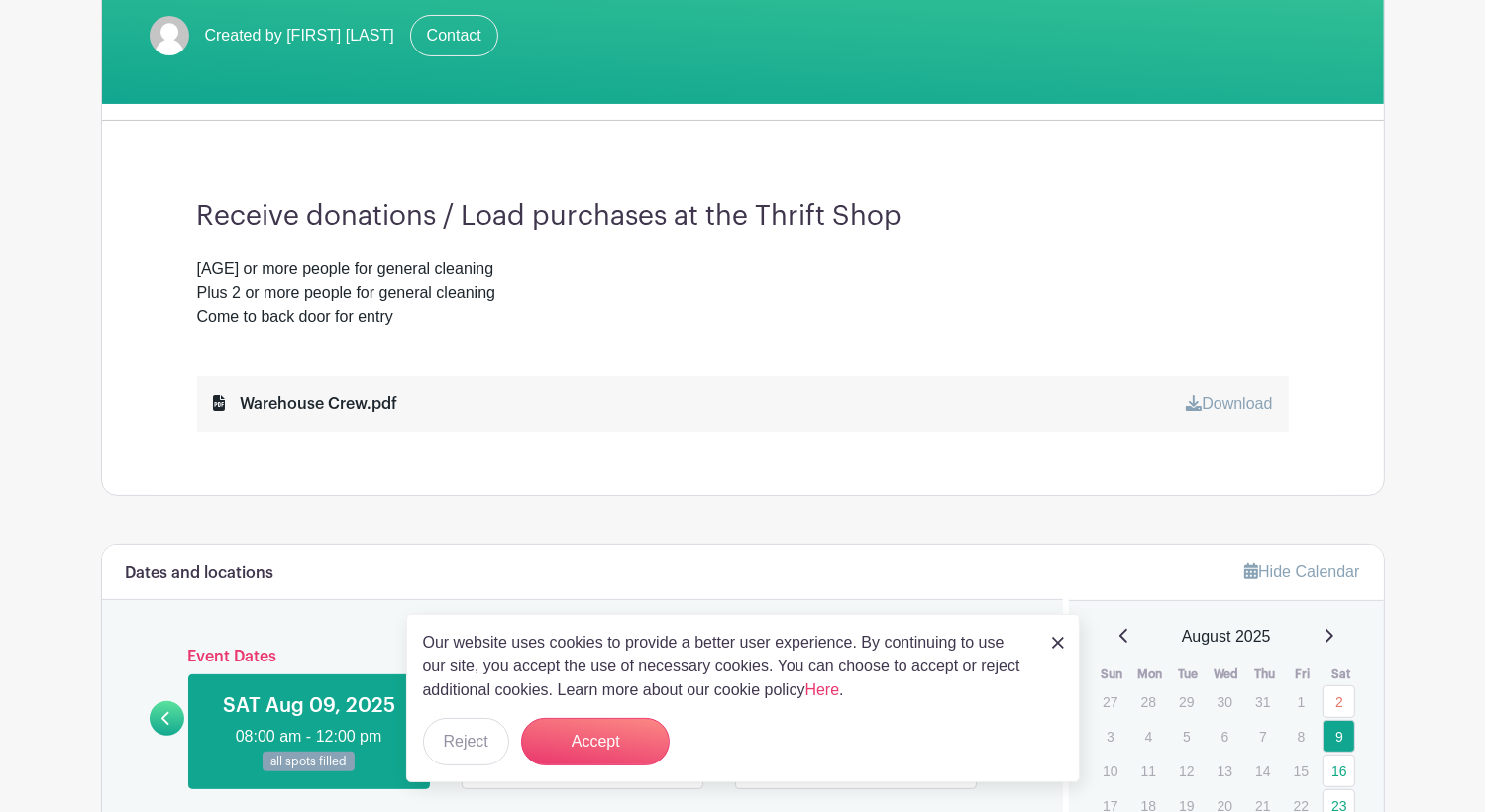 click at bounding box center [1058, 643] 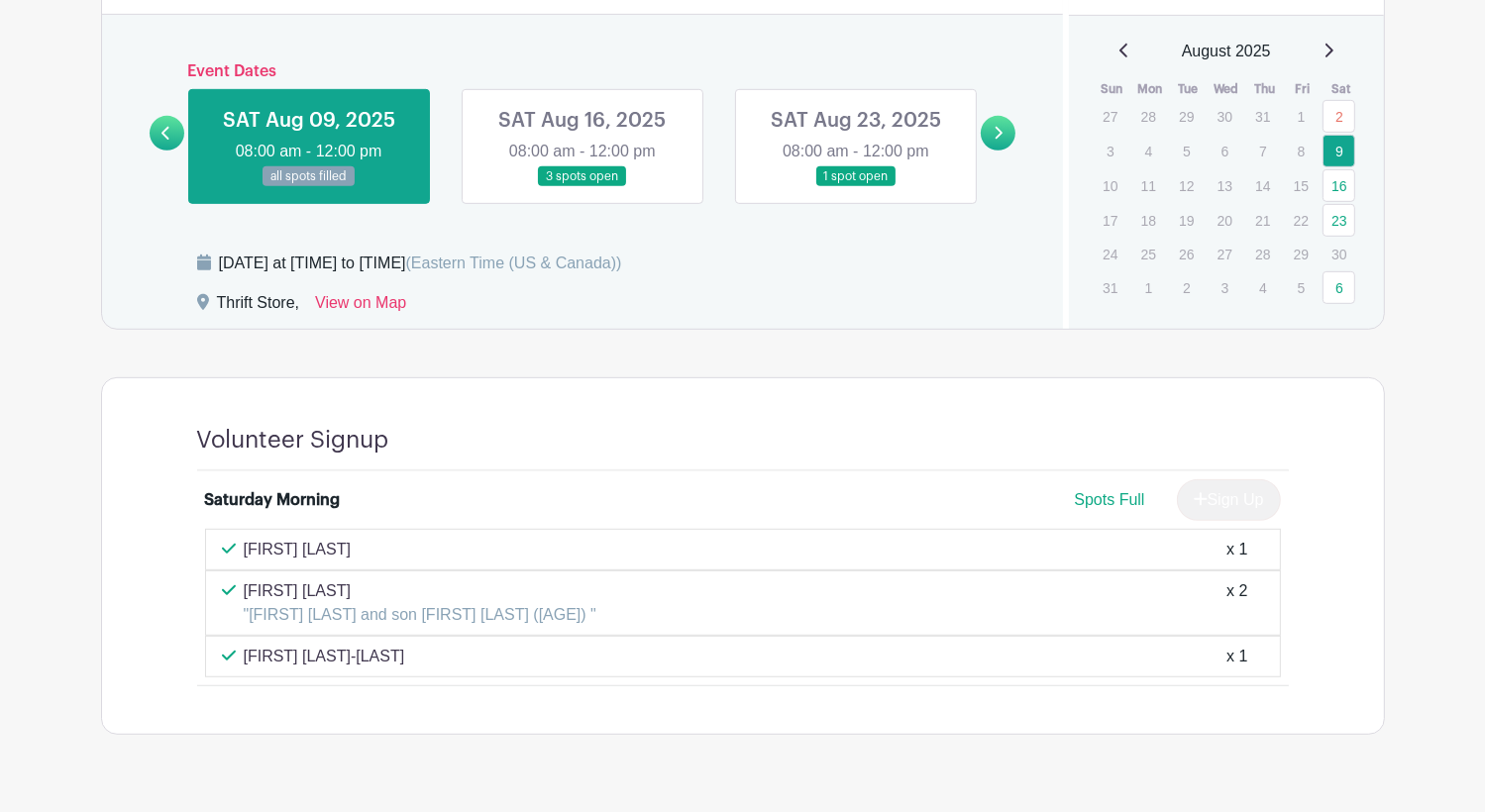 scroll, scrollTop: 983, scrollLeft: 0, axis: vertical 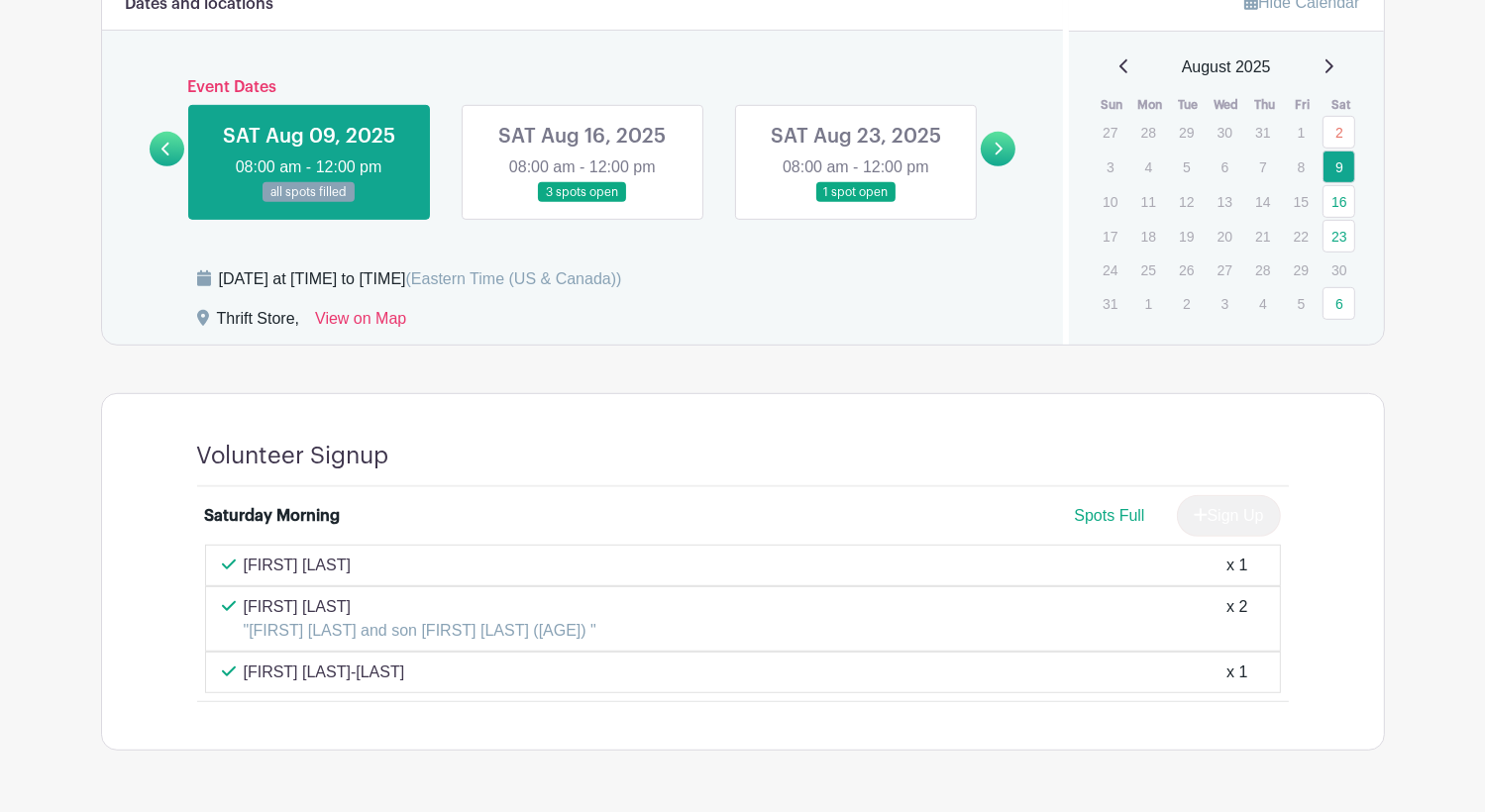 click at bounding box center [583, 203] 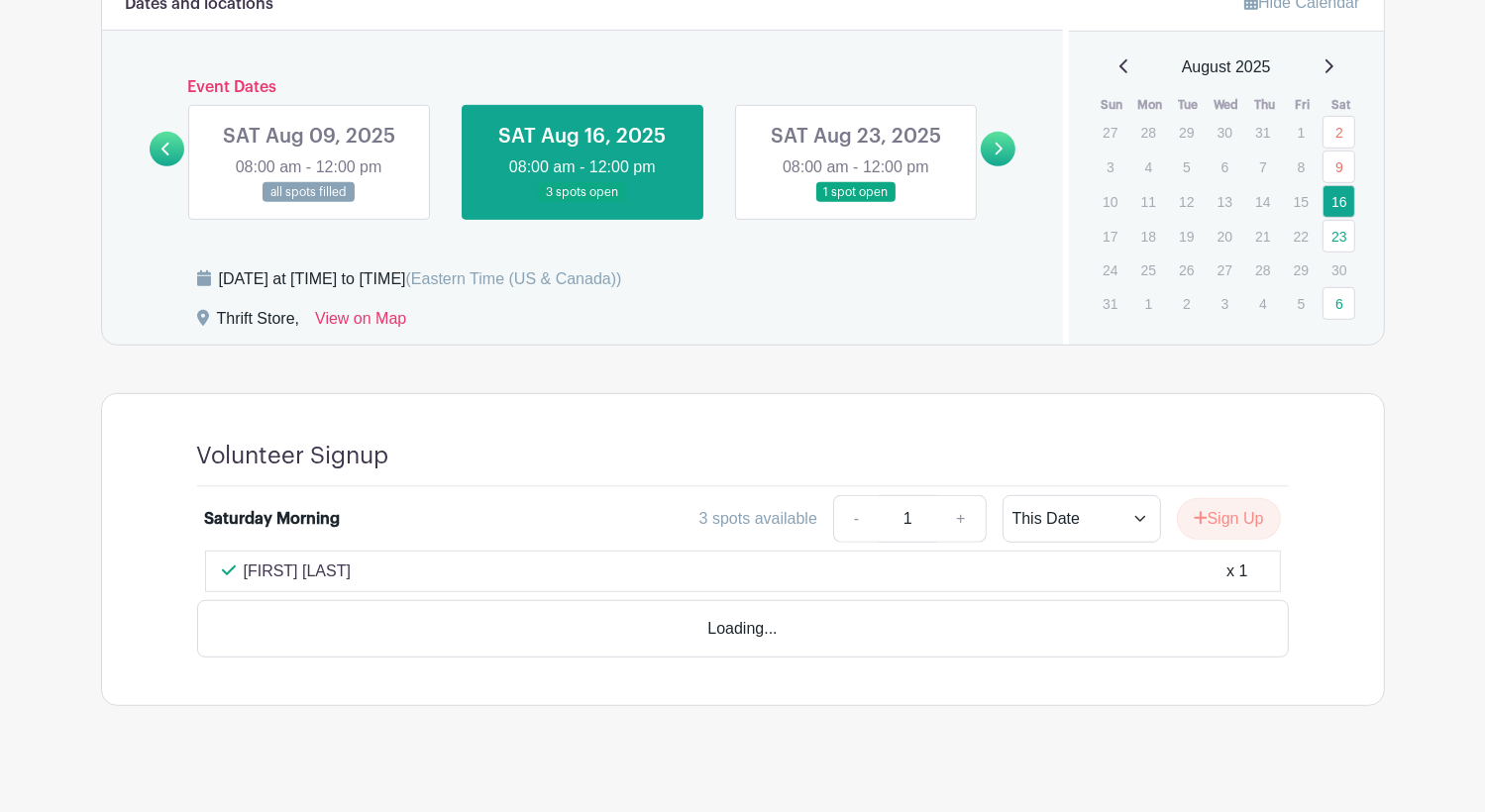 scroll, scrollTop: 939, scrollLeft: 0, axis: vertical 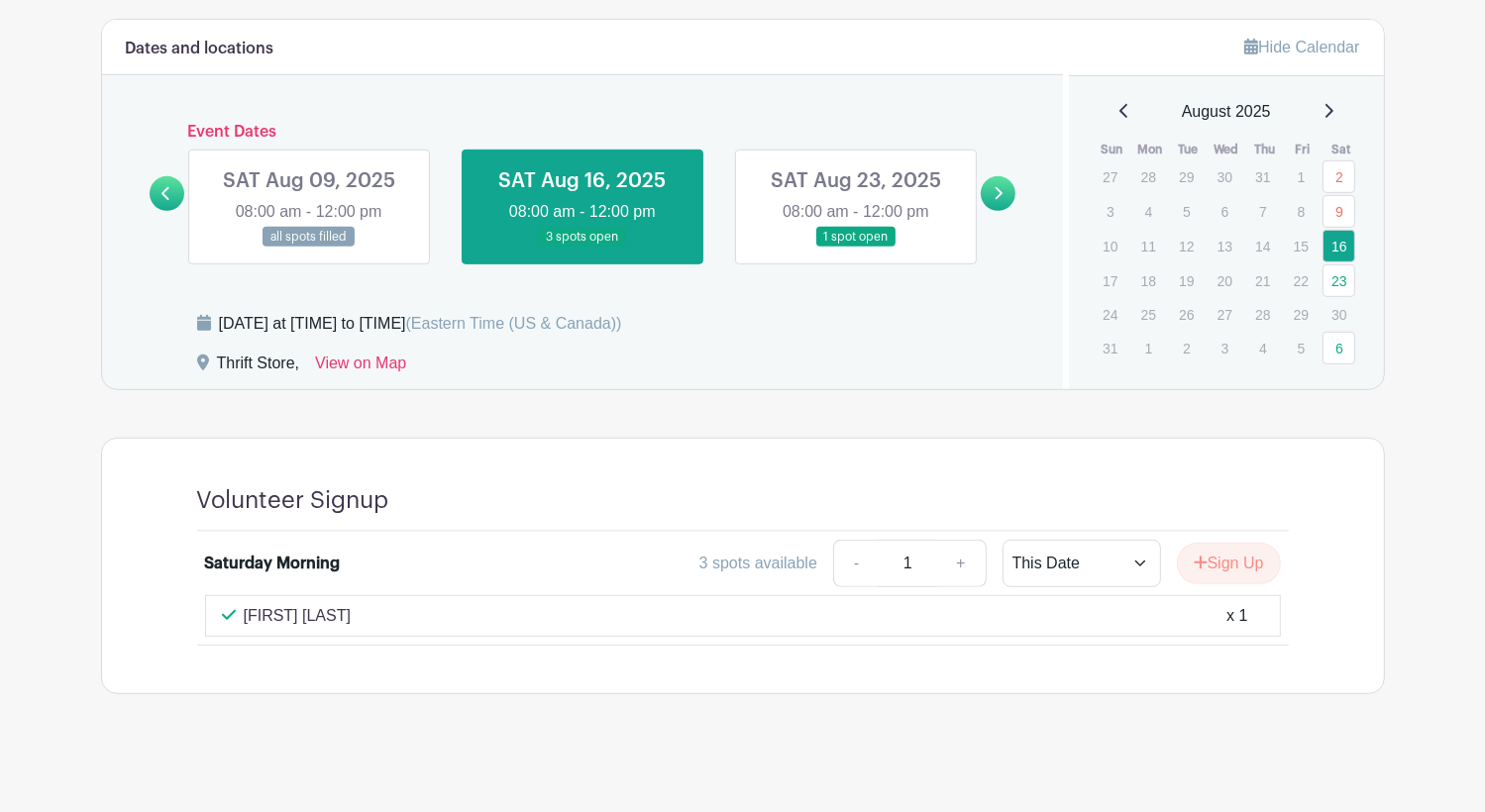 click at bounding box center (856, 248) 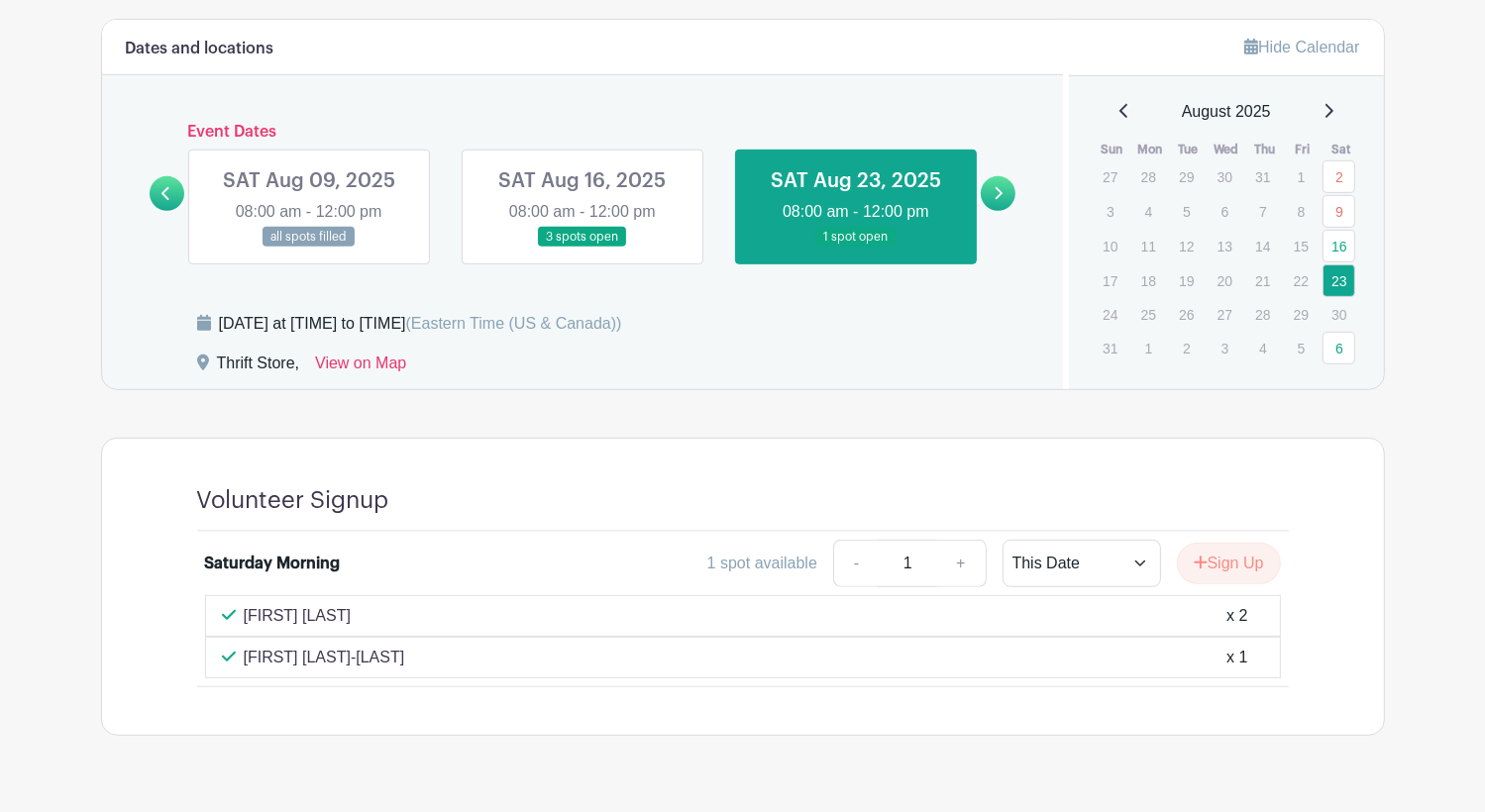 click 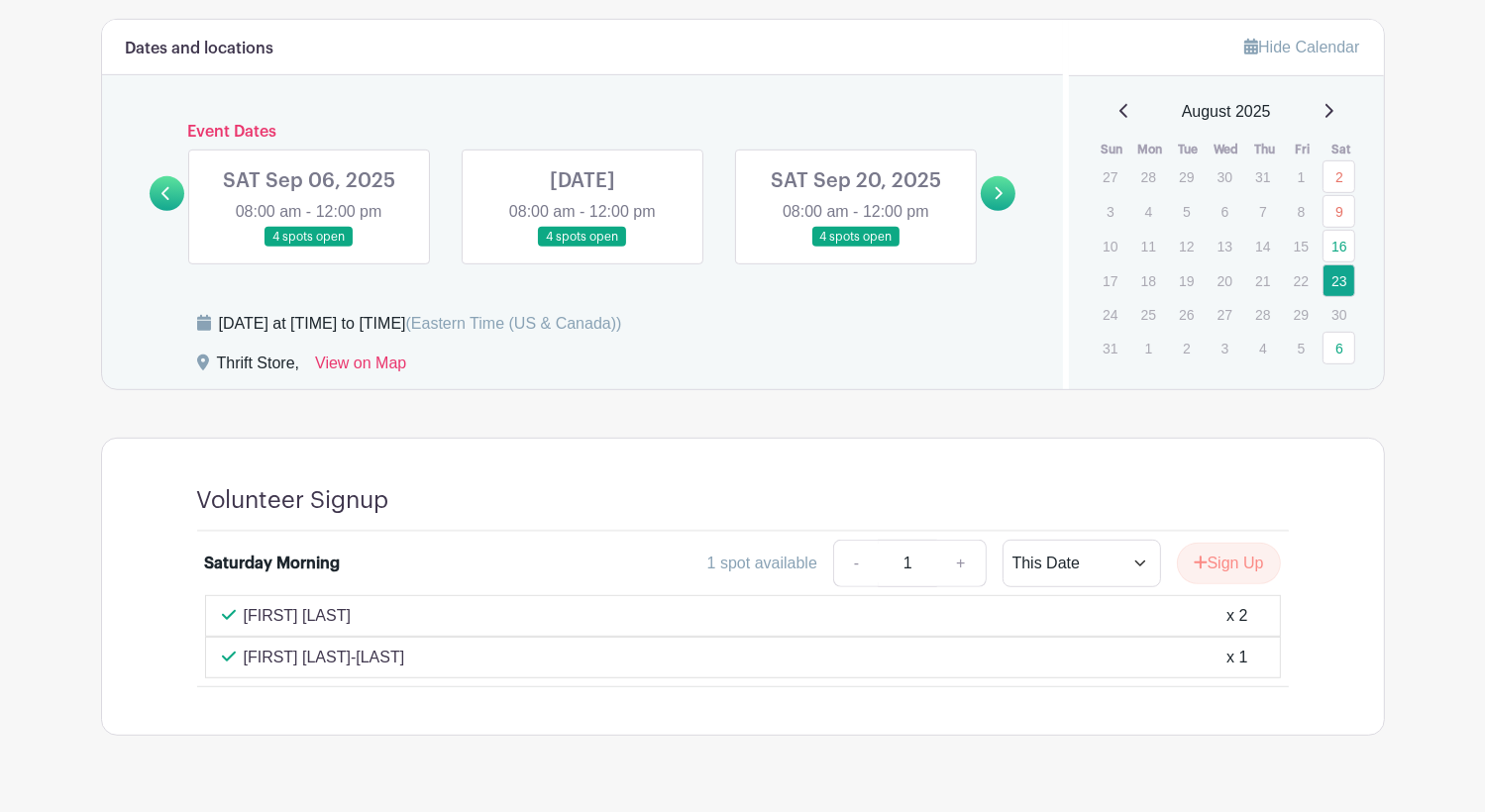 click at bounding box center [309, 248] 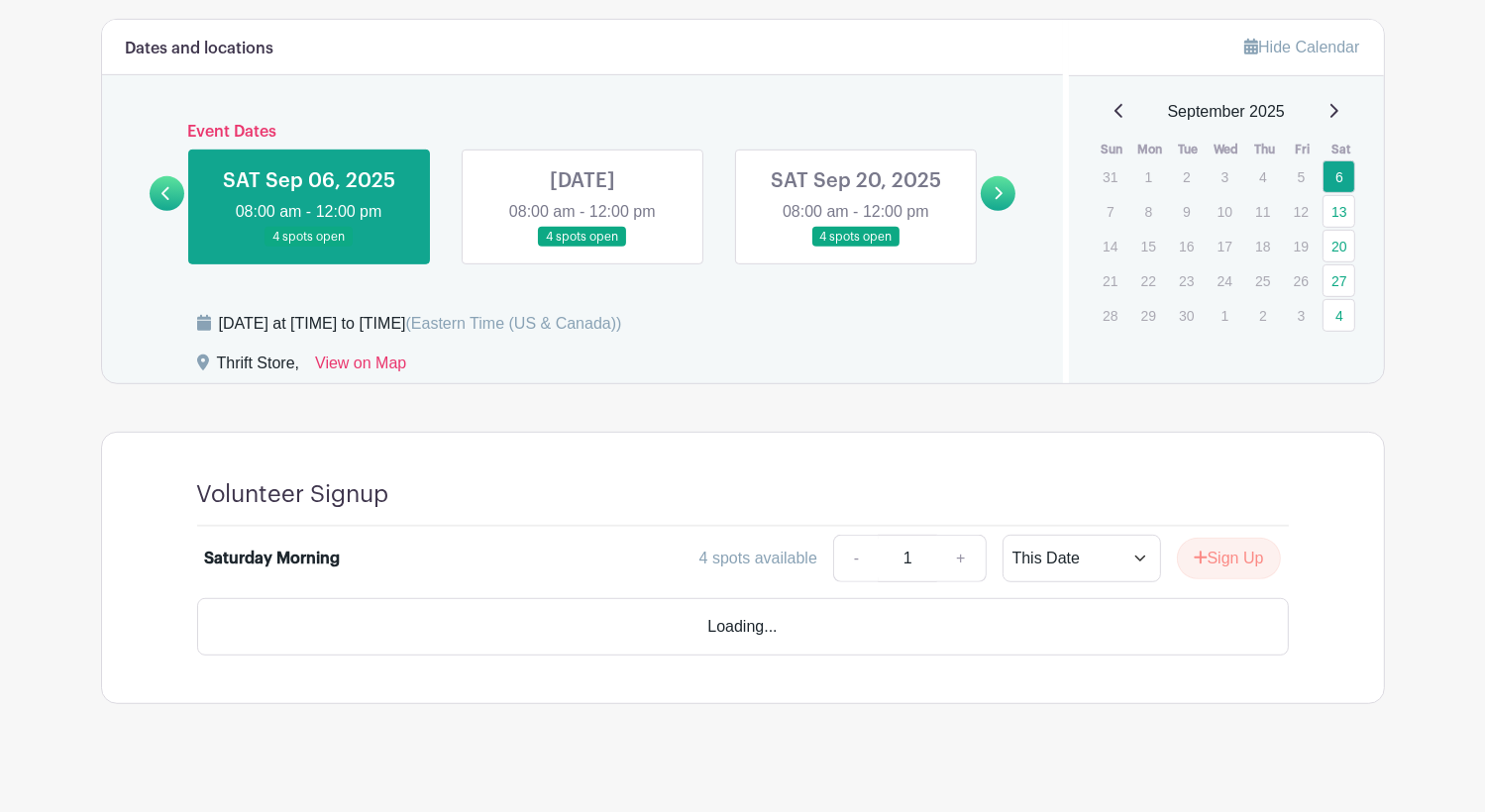 scroll, scrollTop: 895, scrollLeft: 0, axis: vertical 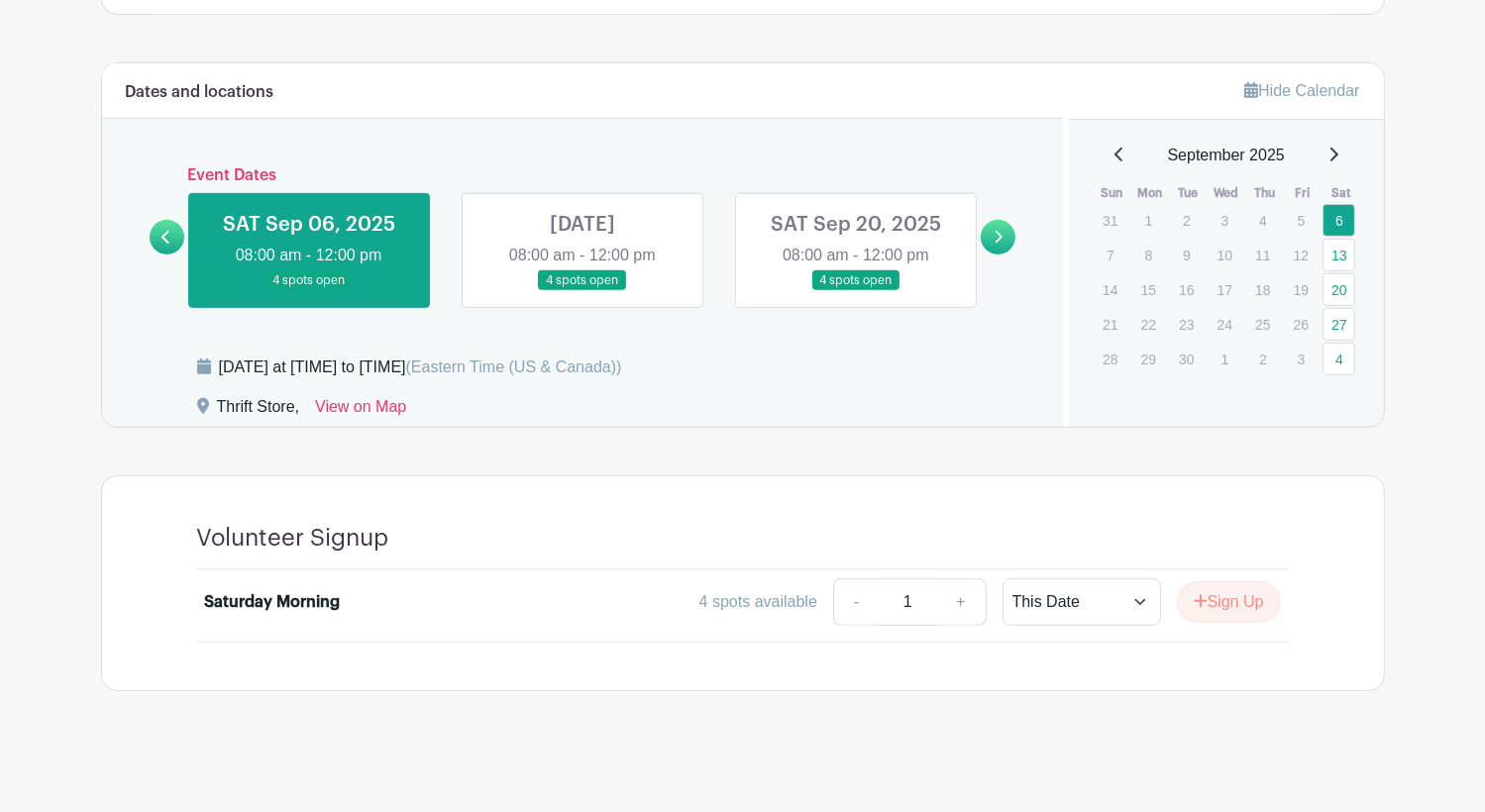click at bounding box center (583, 291) 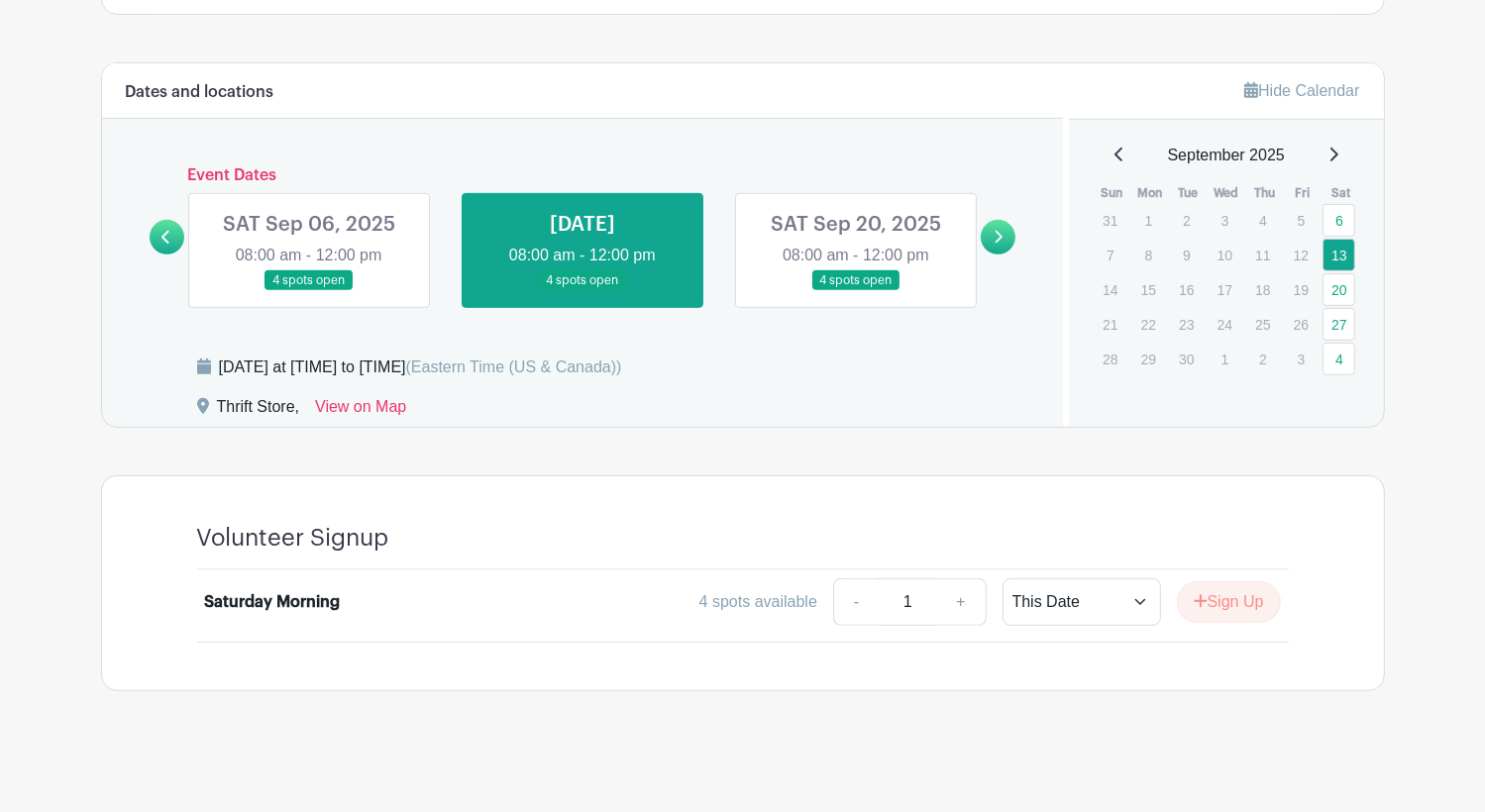 click at bounding box center (856, 291) 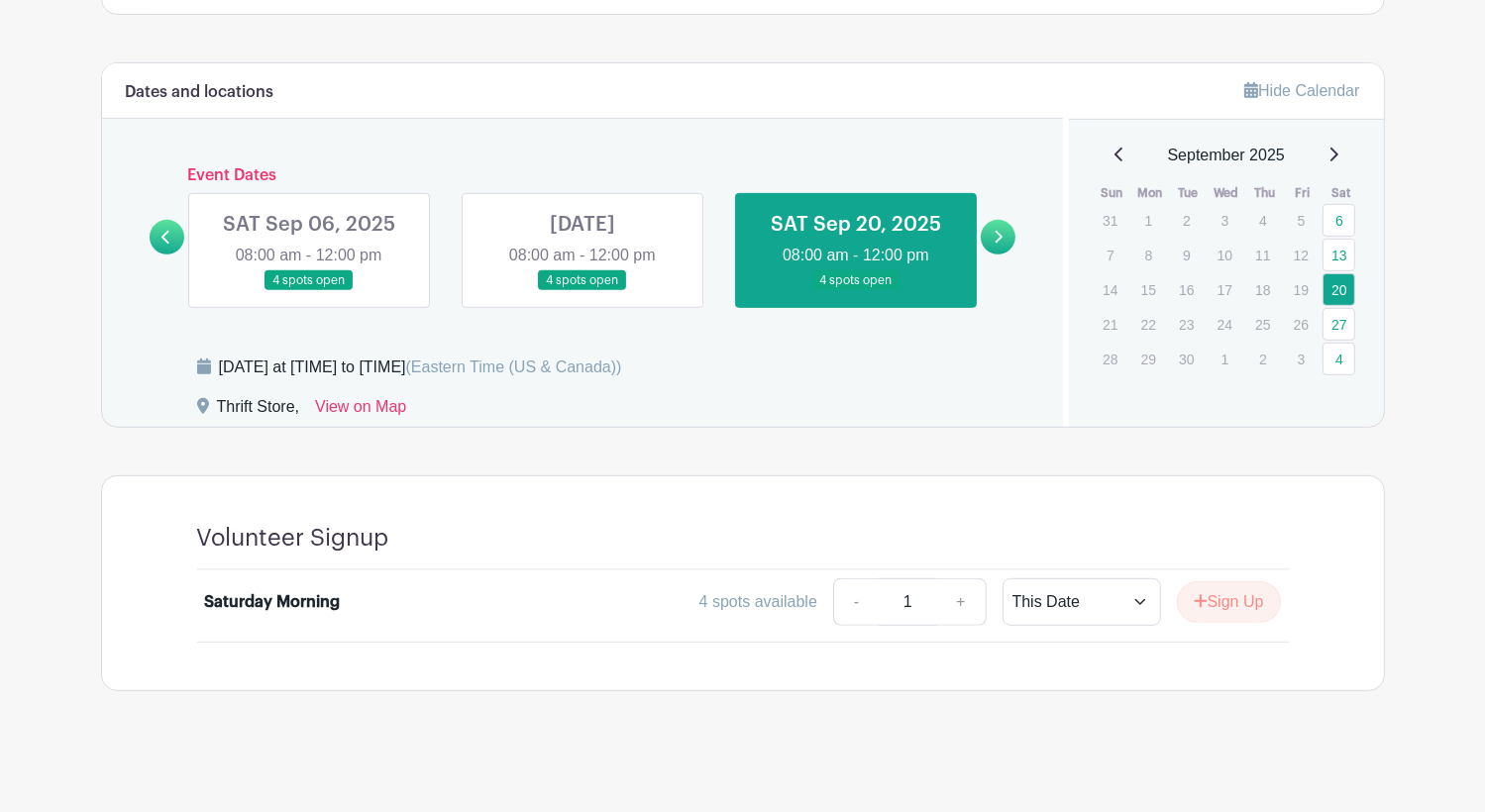 click 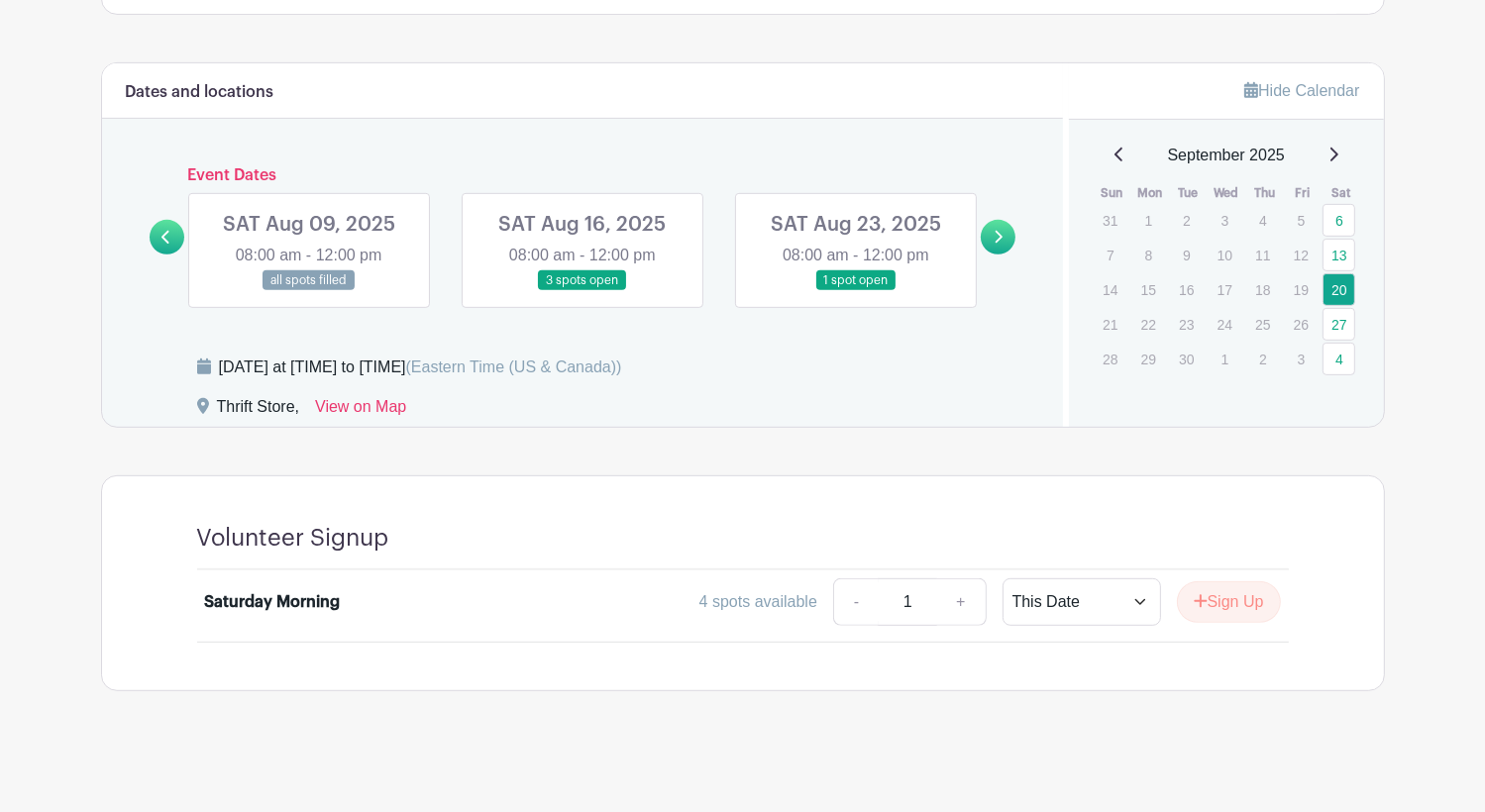 click 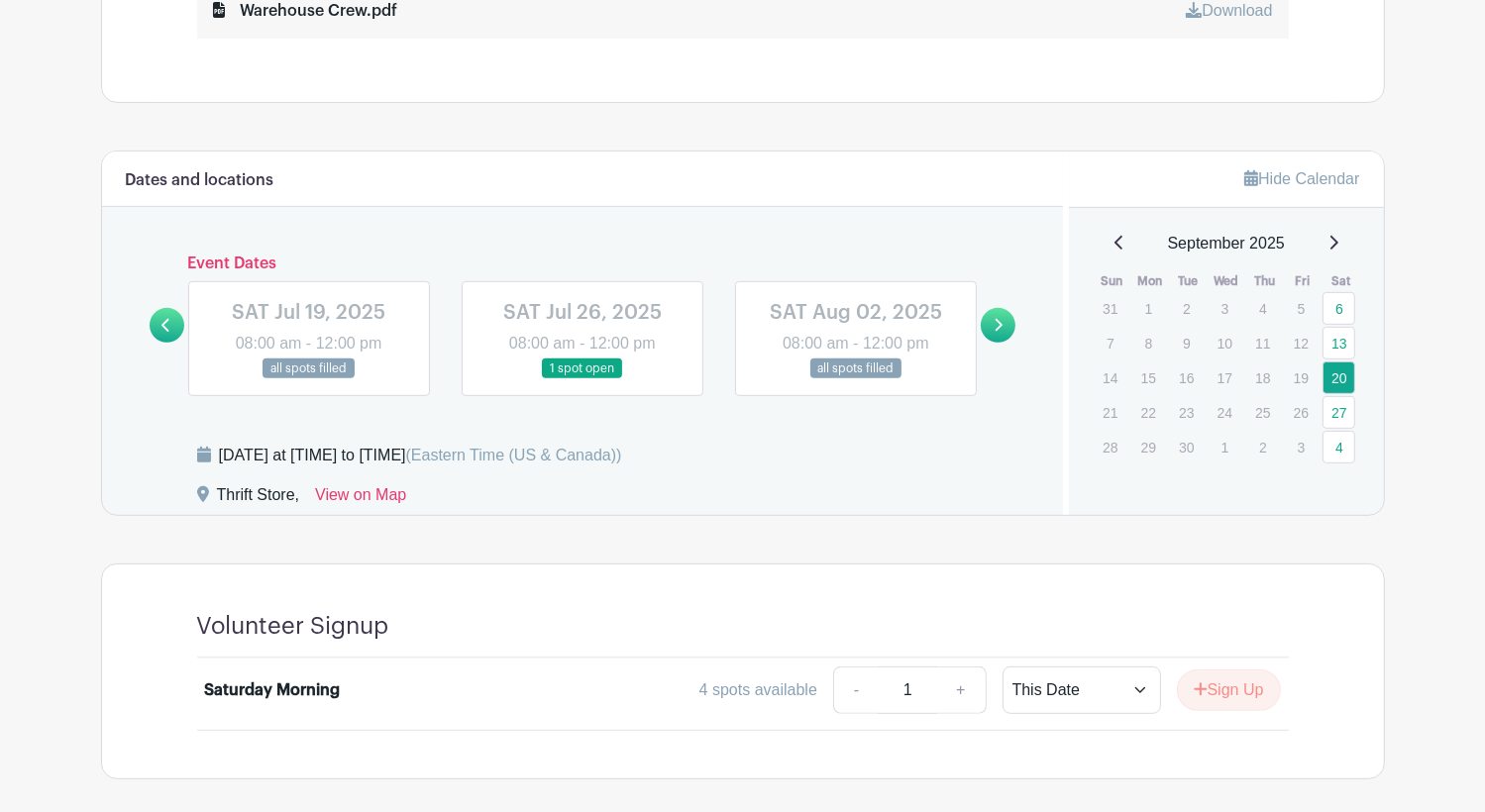 scroll, scrollTop: 895, scrollLeft: 0, axis: vertical 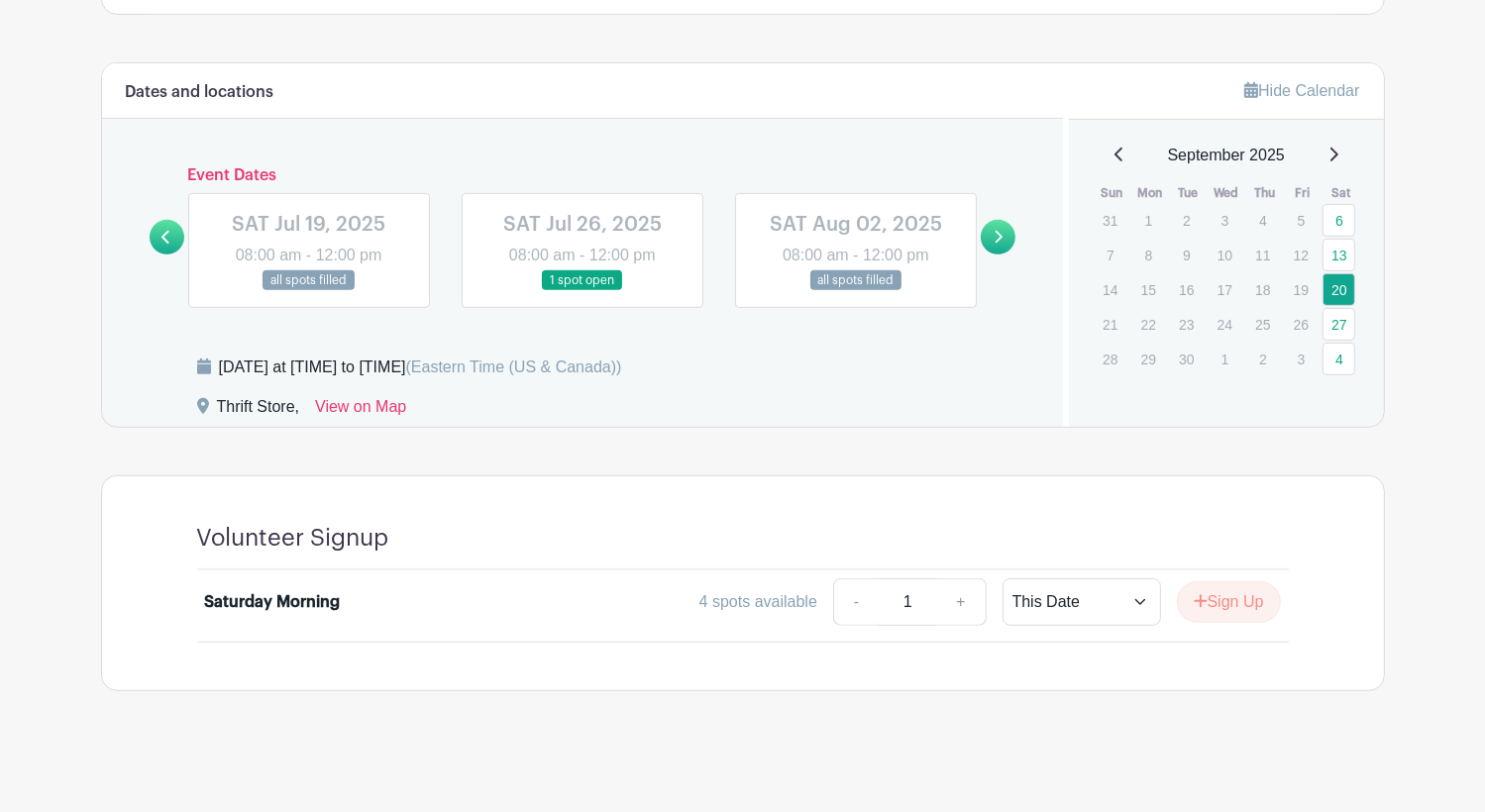 click at bounding box center [998, 237] 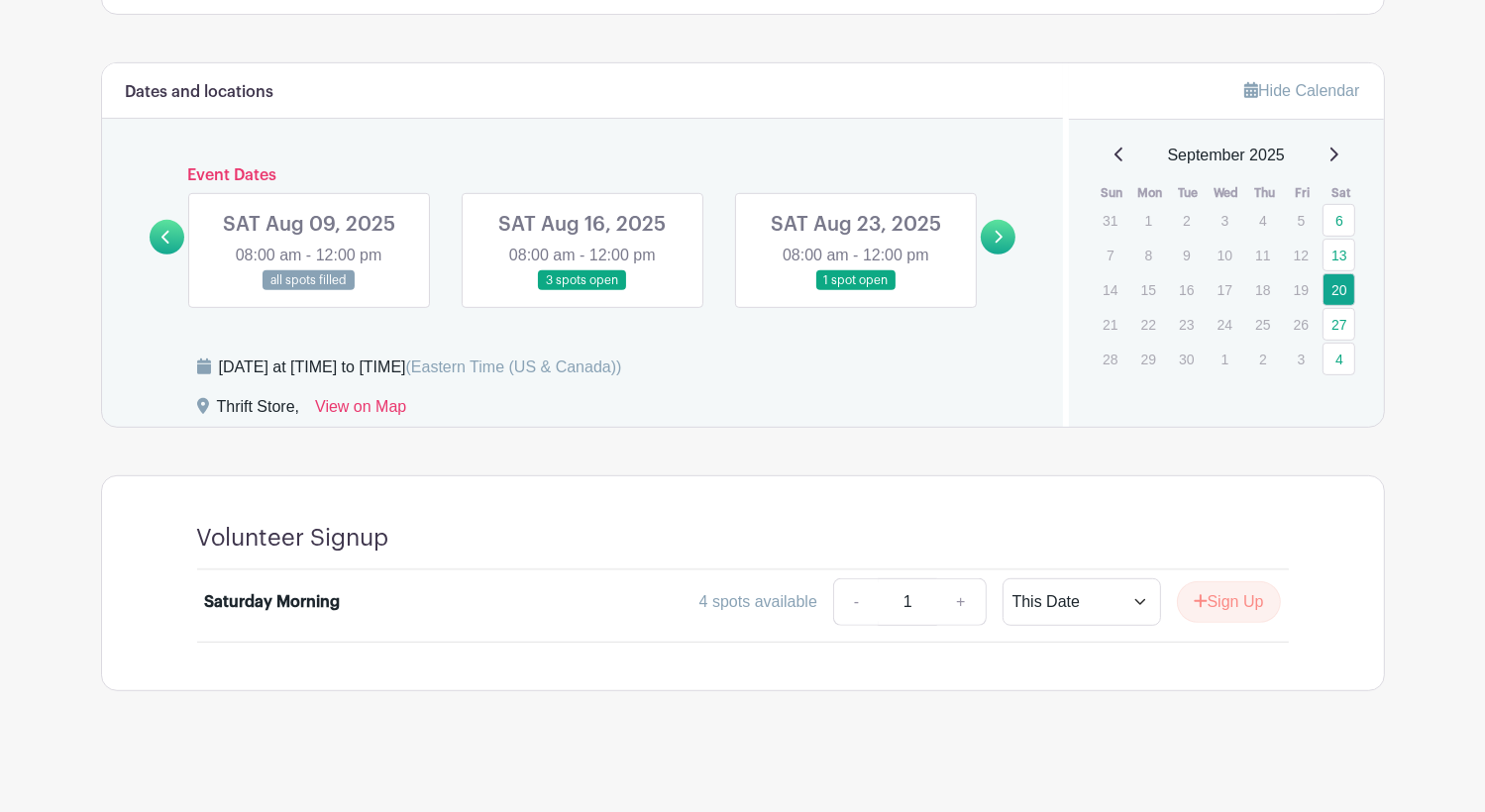 click at bounding box center (998, 237) 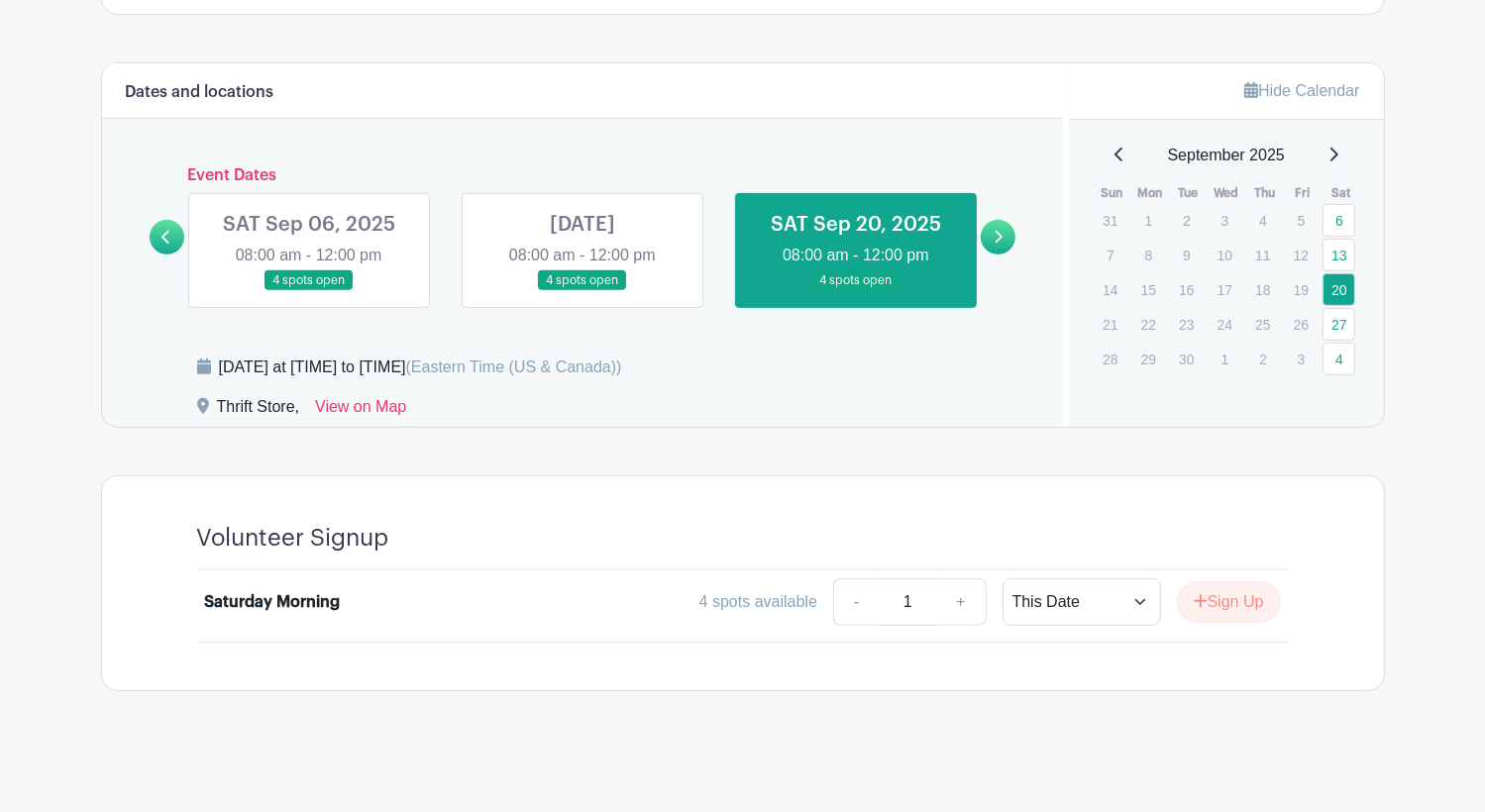 click at bounding box center (166, 237) 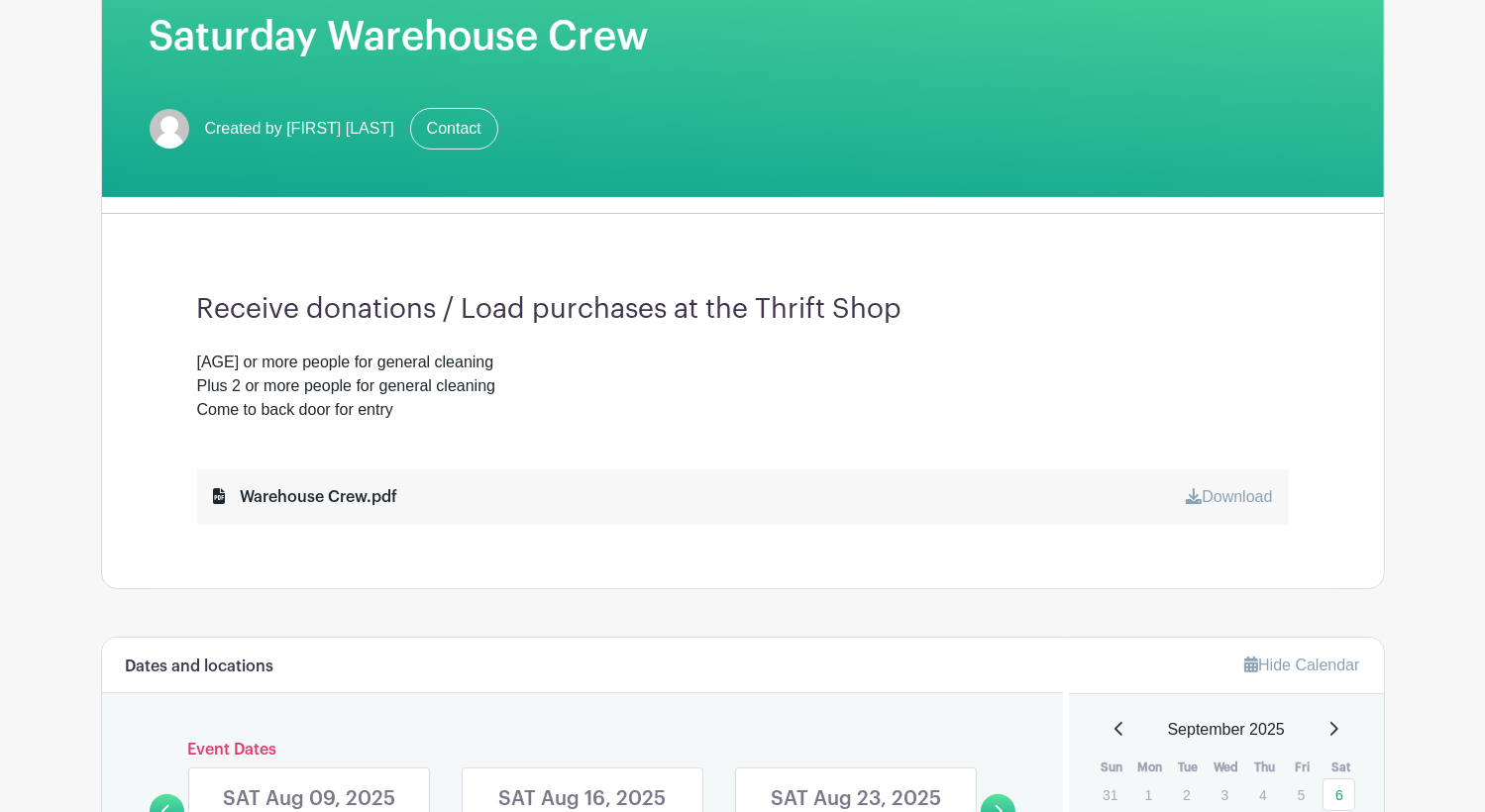 scroll, scrollTop: 0, scrollLeft: 0, axis: both 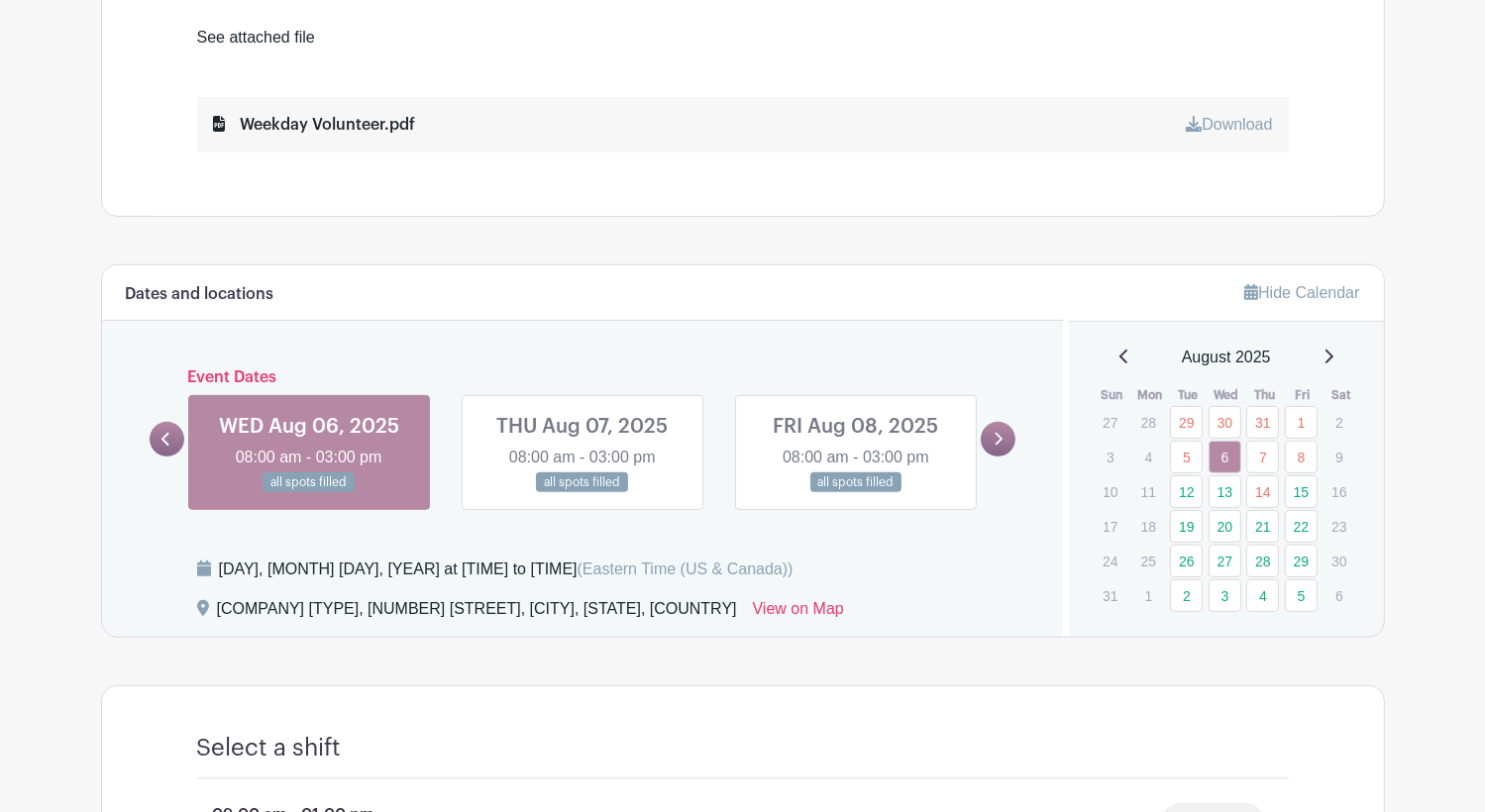 click at bounding box center (583, 493) 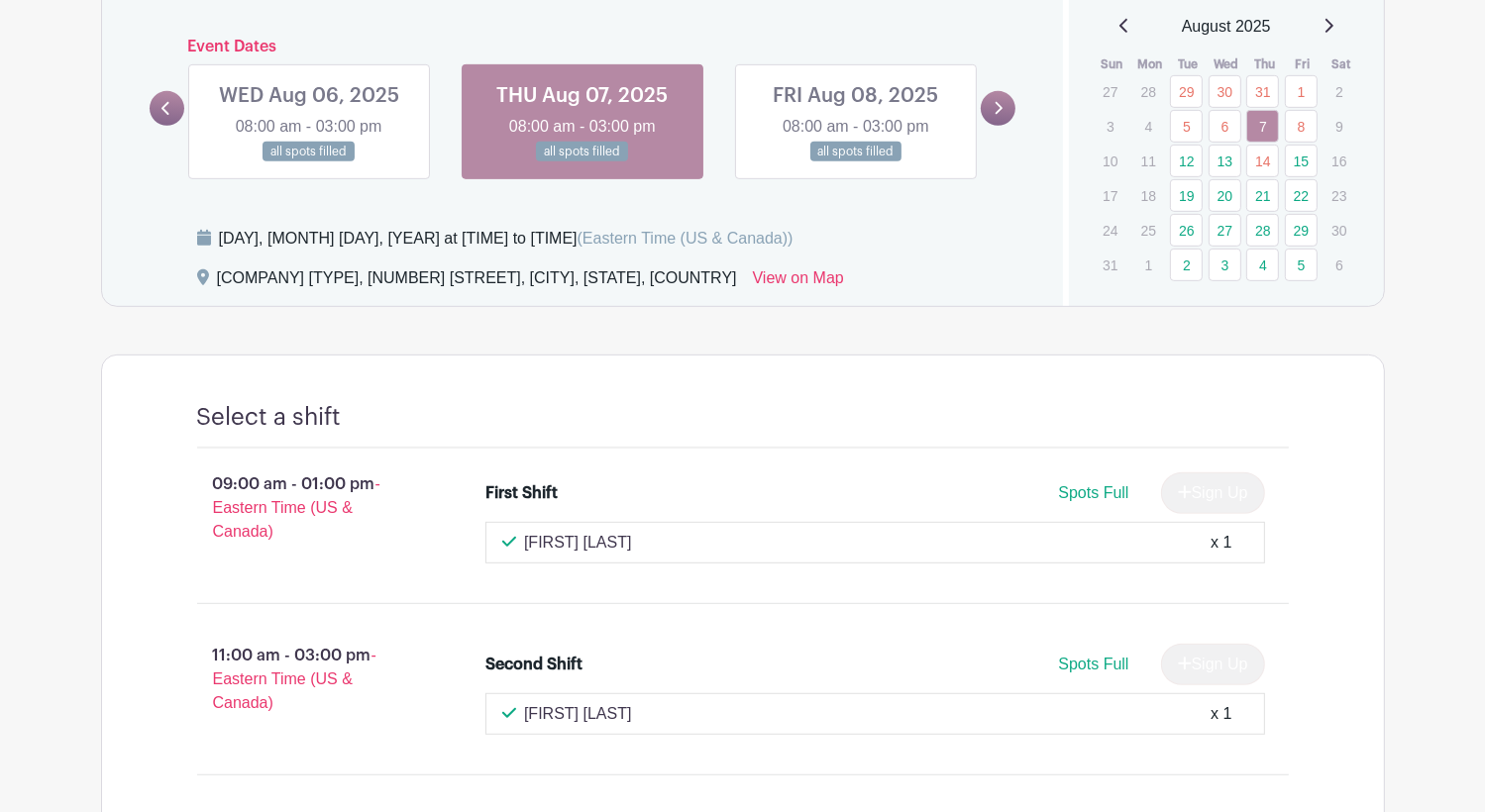 scroll, scrollTop: 975, scrollLeft: 0, axis: vertical 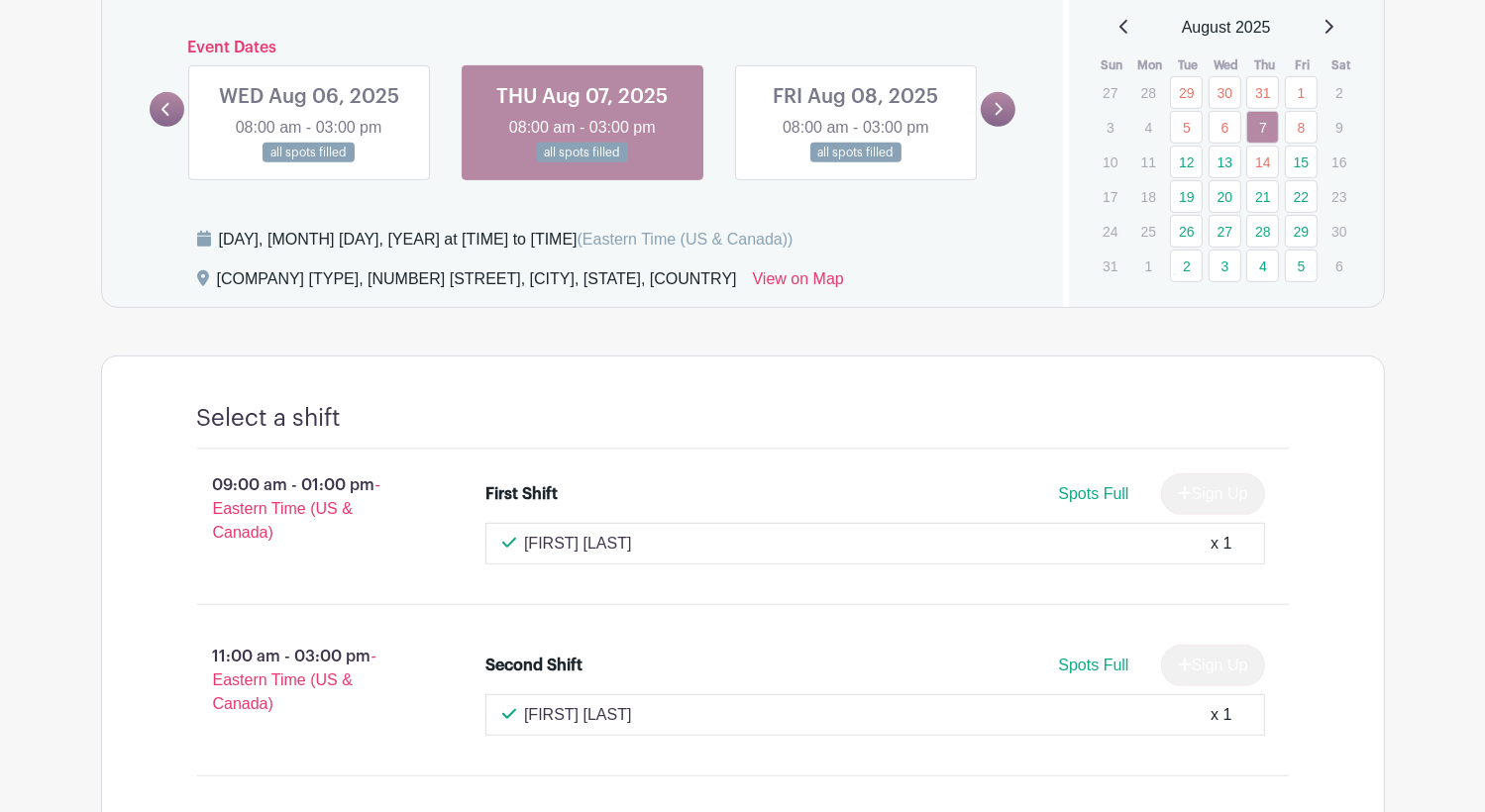 click at bounding box center [998, 109] 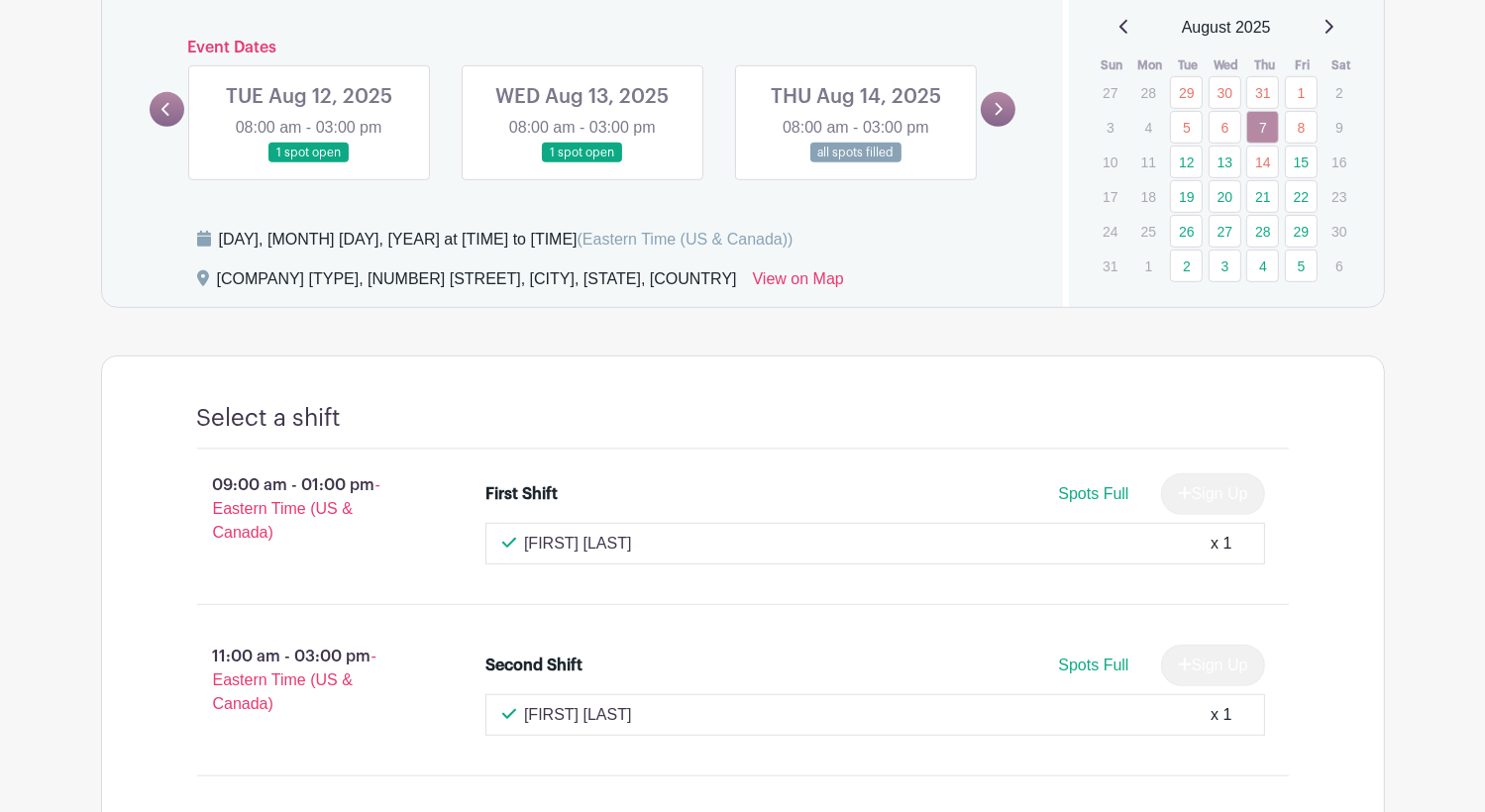 click at bounding box center (998, 109) 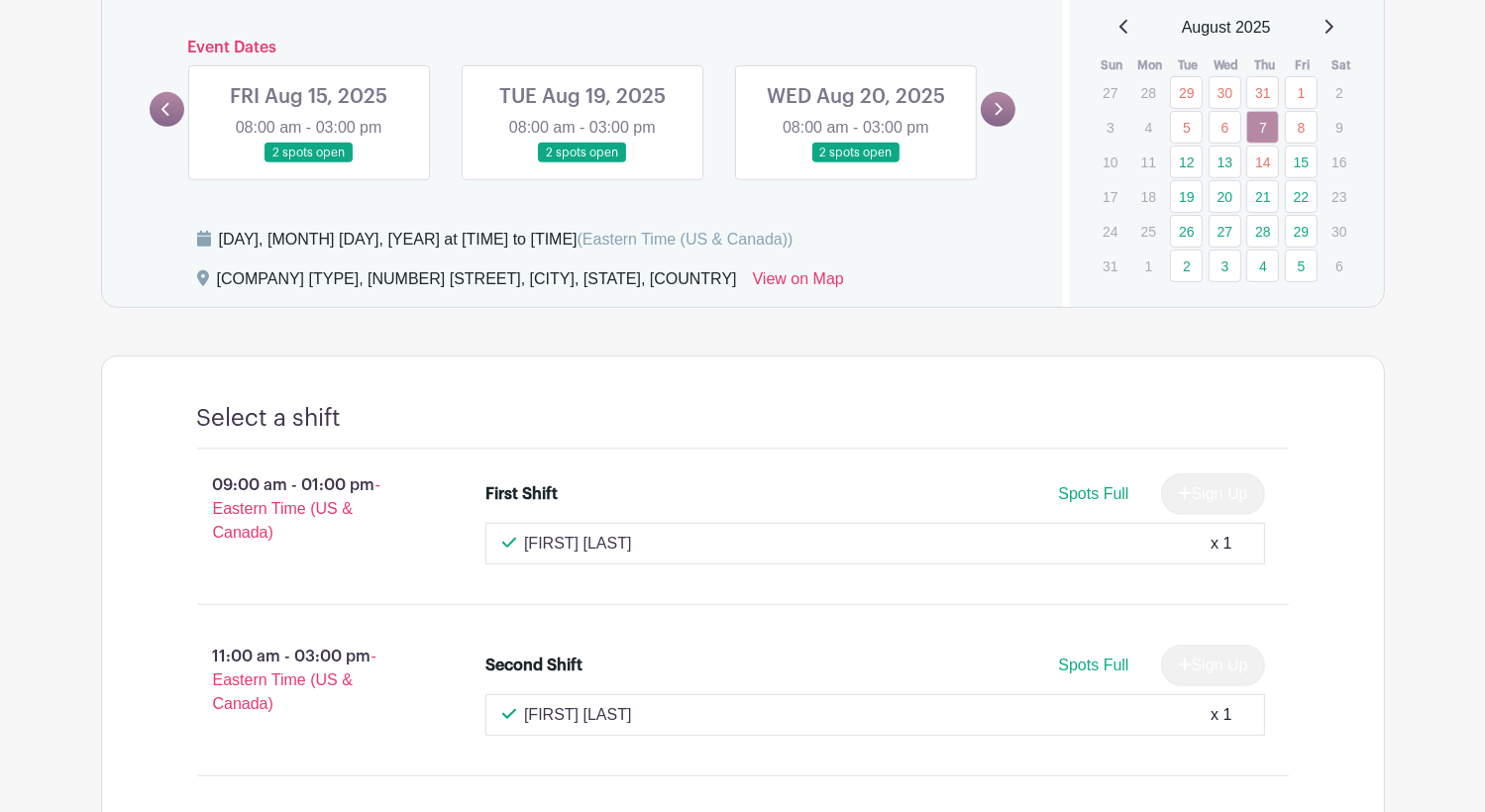 click at bounding box center [166, 109] 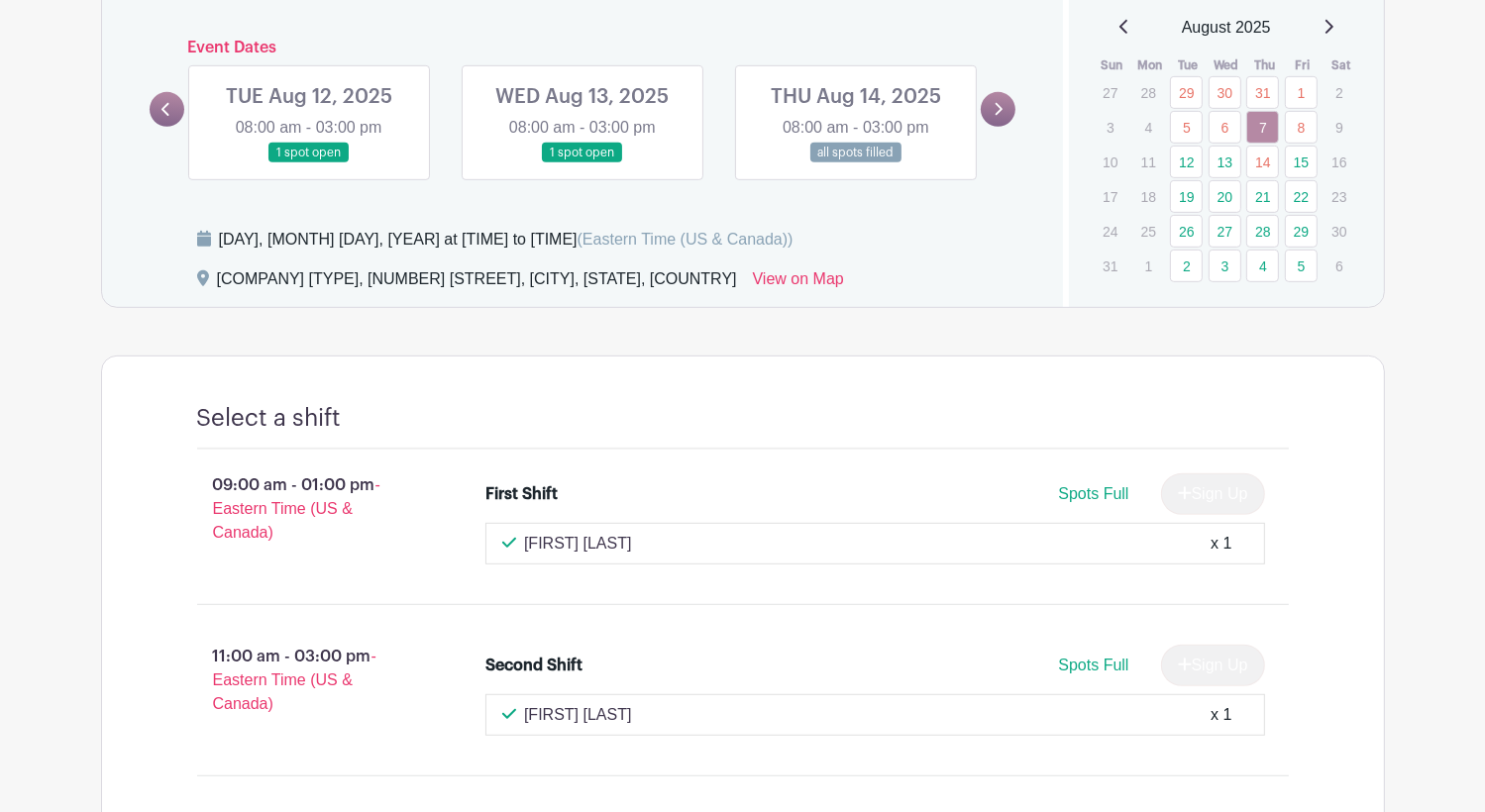click at bounding box center (583, 163) 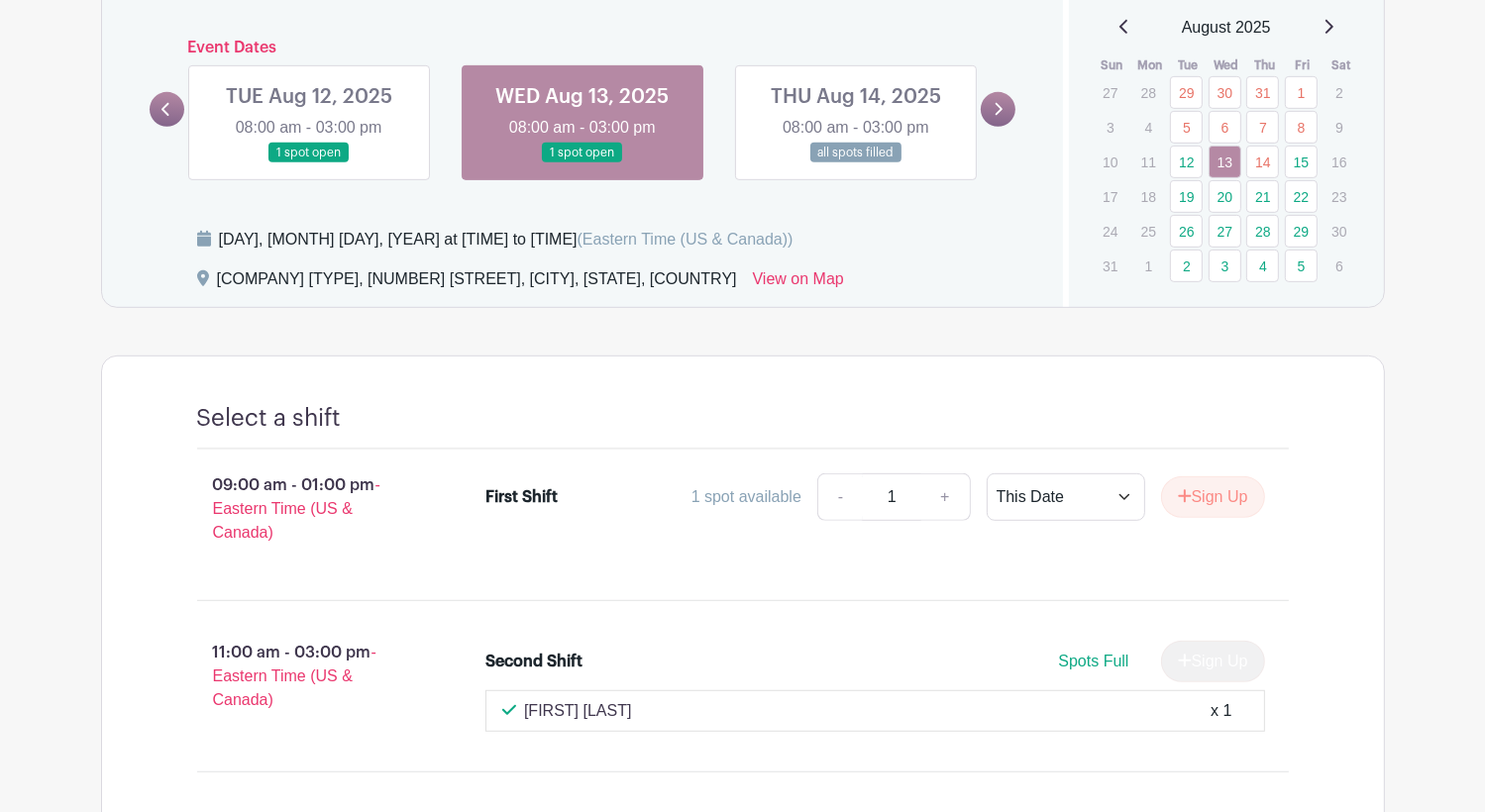 click at bounding box center [583, 163] 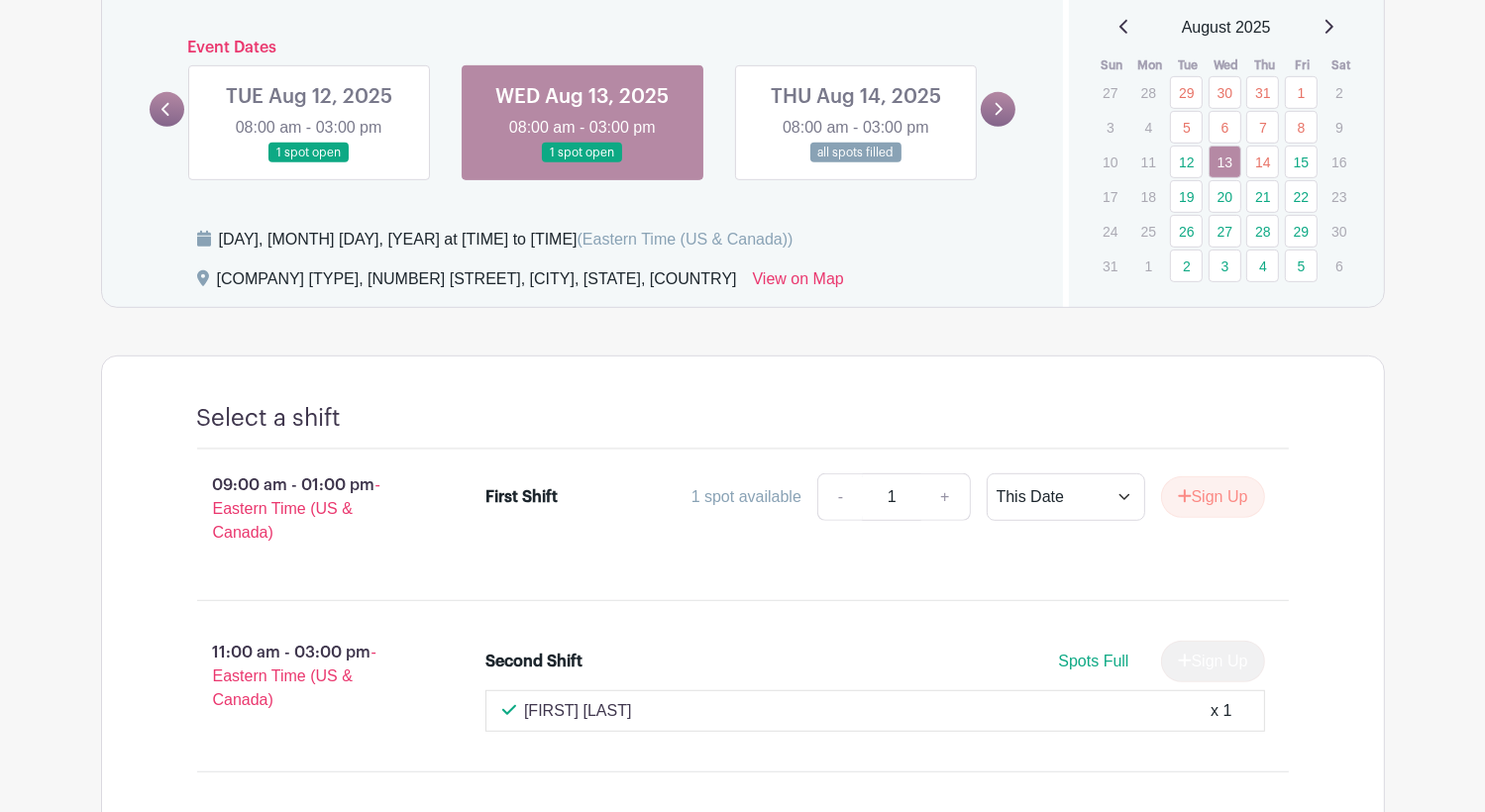 click at bounding box center [309, 163] 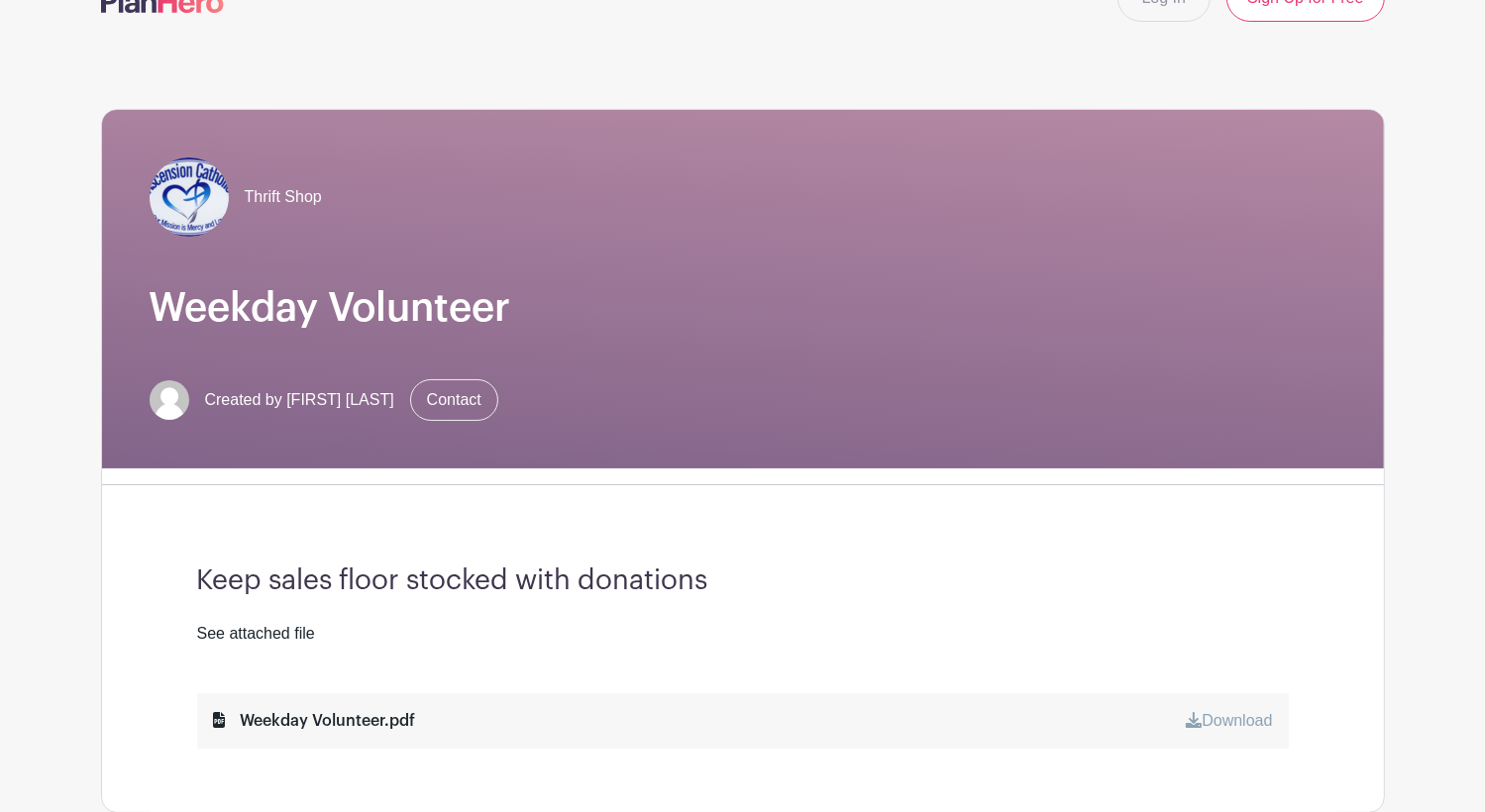 scroll, scrollTop: 0, scrollLeft: 0, axis: both 